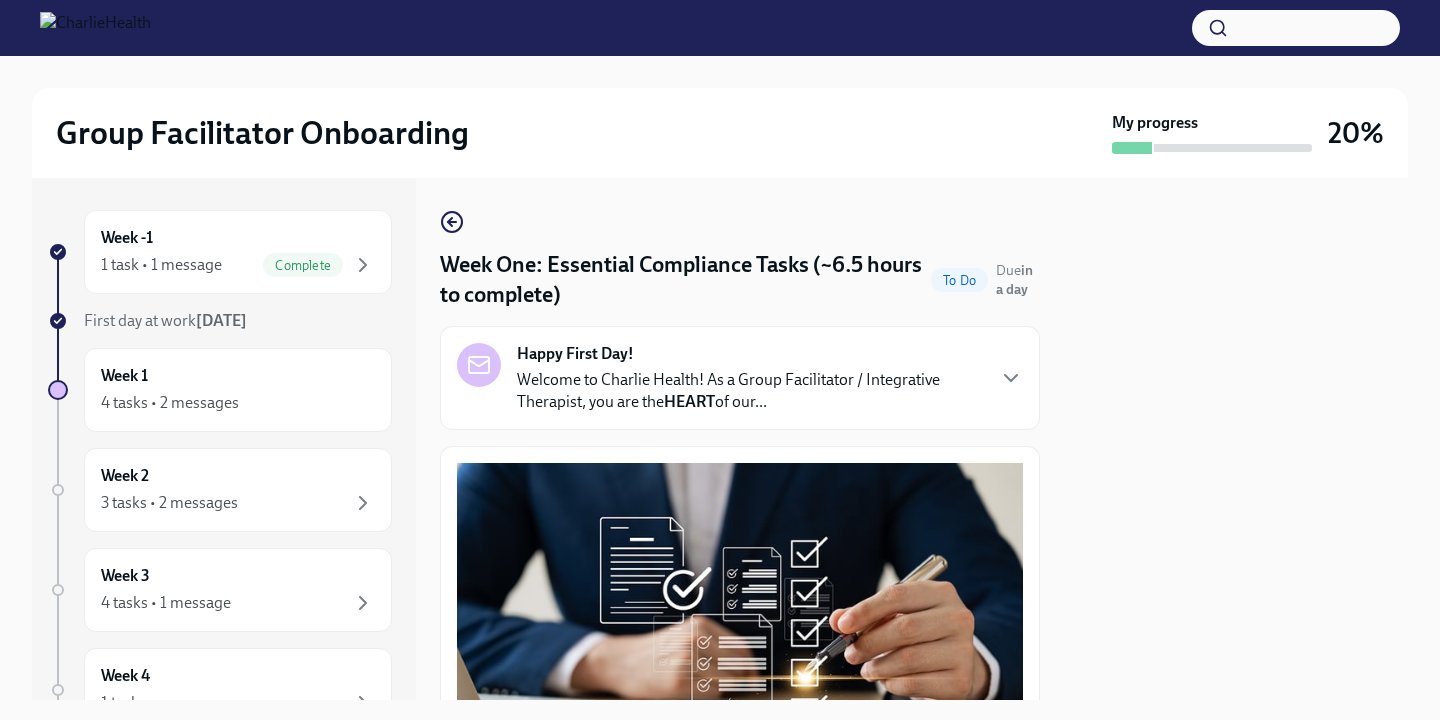 scroll, scrollTop: 0, scrollLeft: 0, axis: both 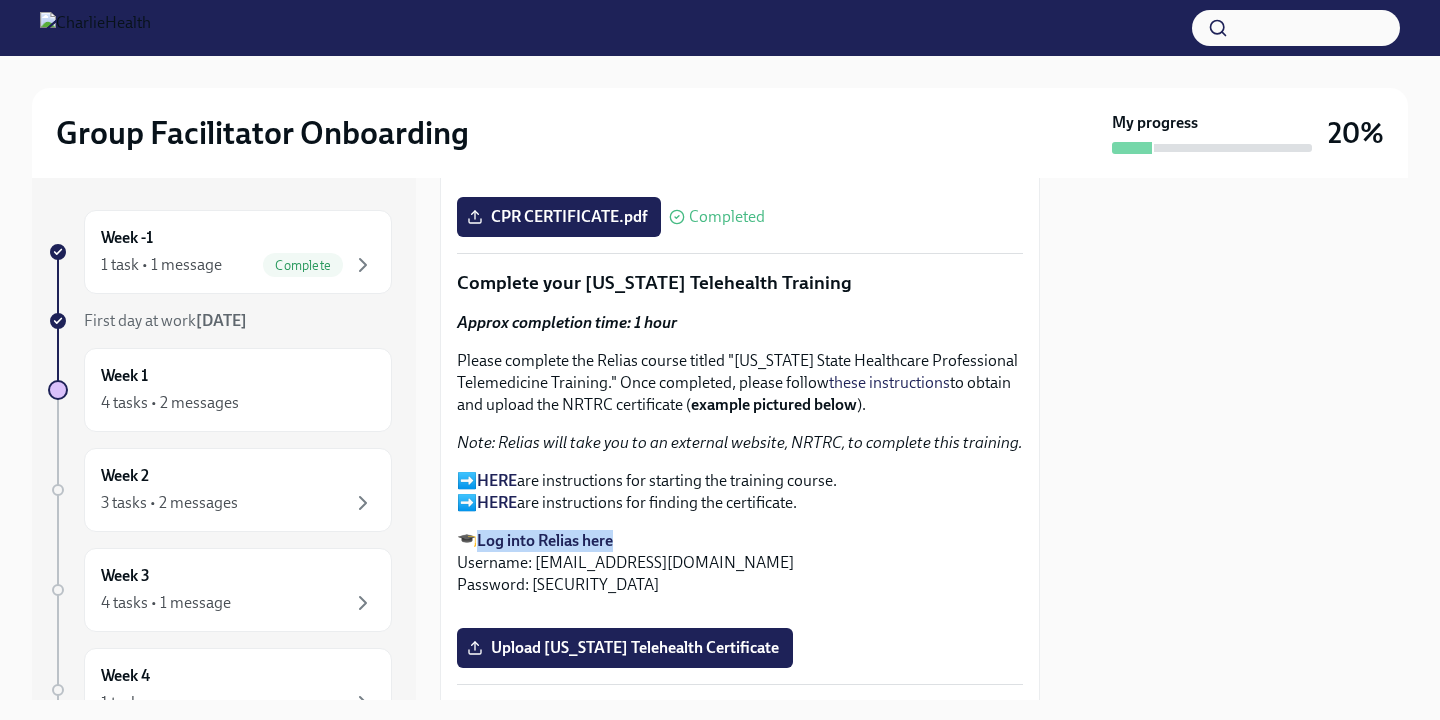copy on "Log into Relias here" 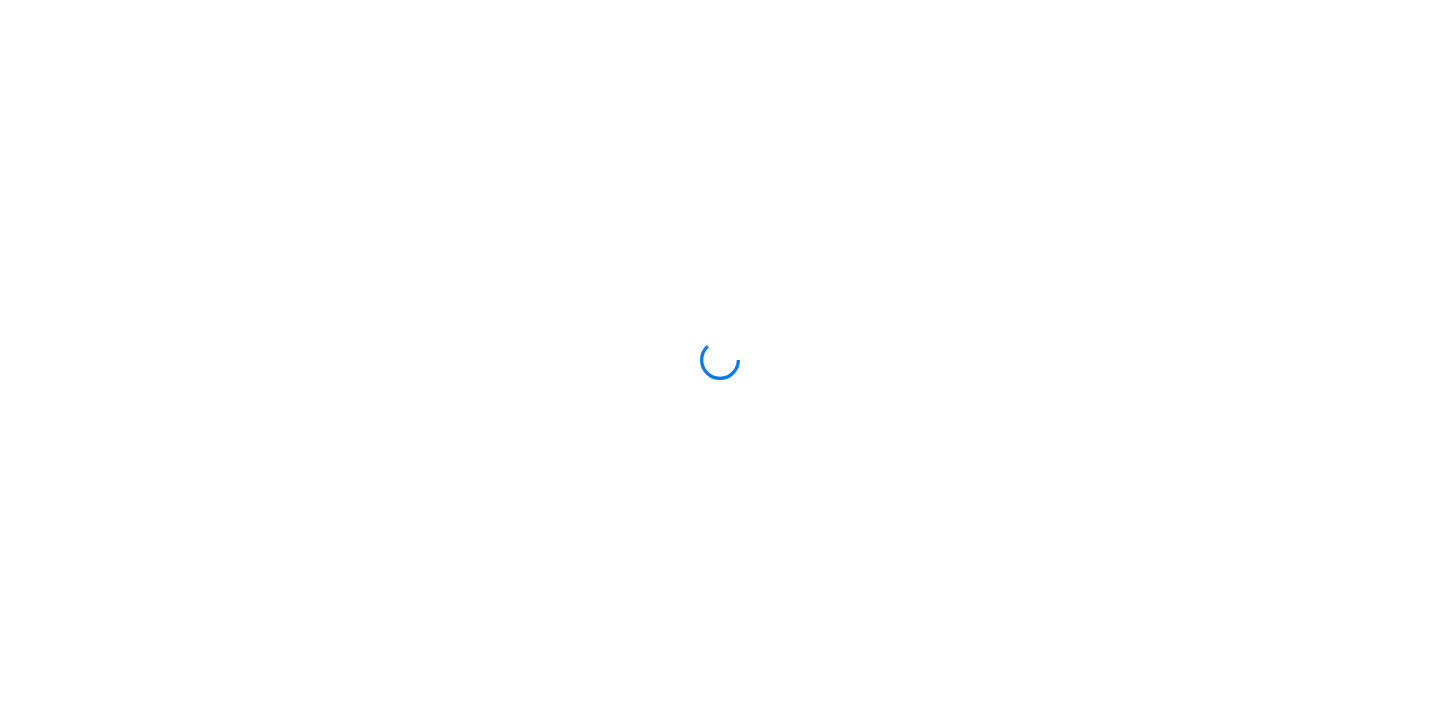 scroll, scrollTop: 0, scrollLeft: 0, axis: both 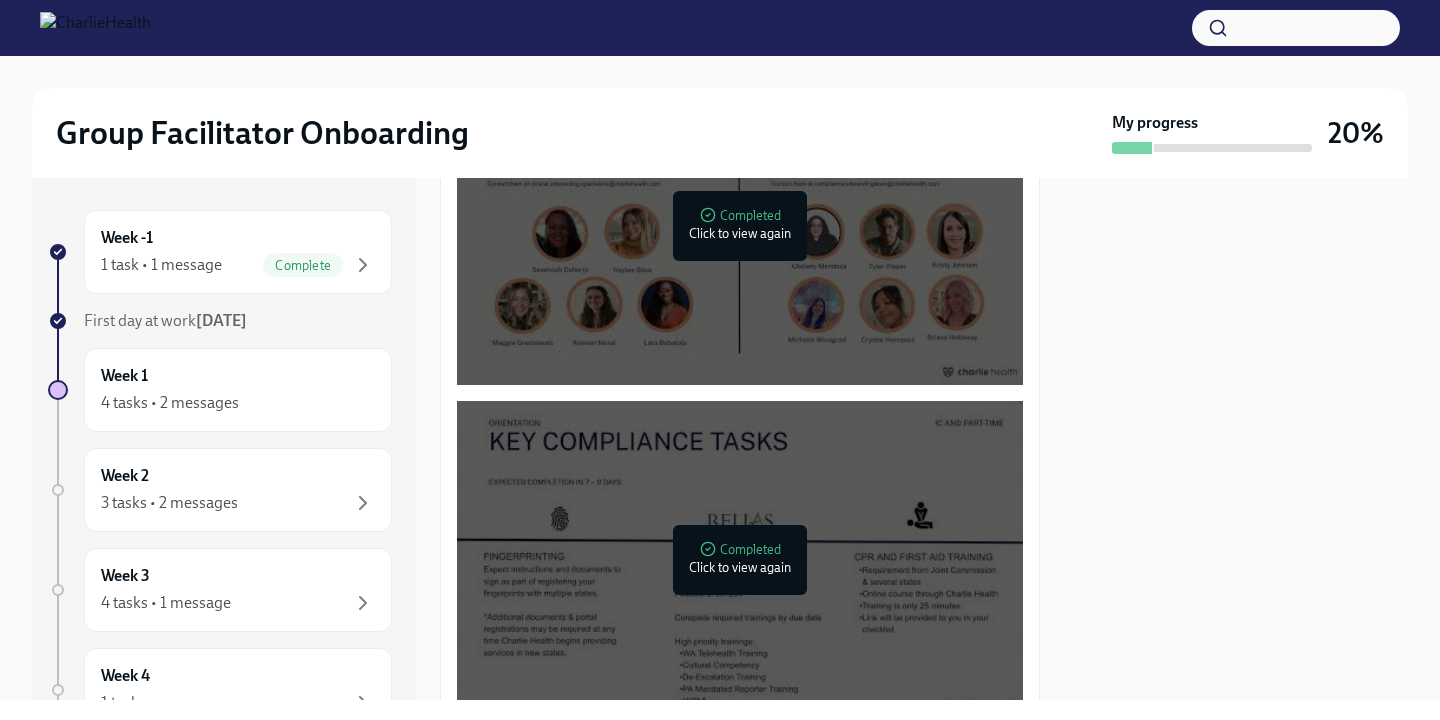 click at bounding box center (740, 560) 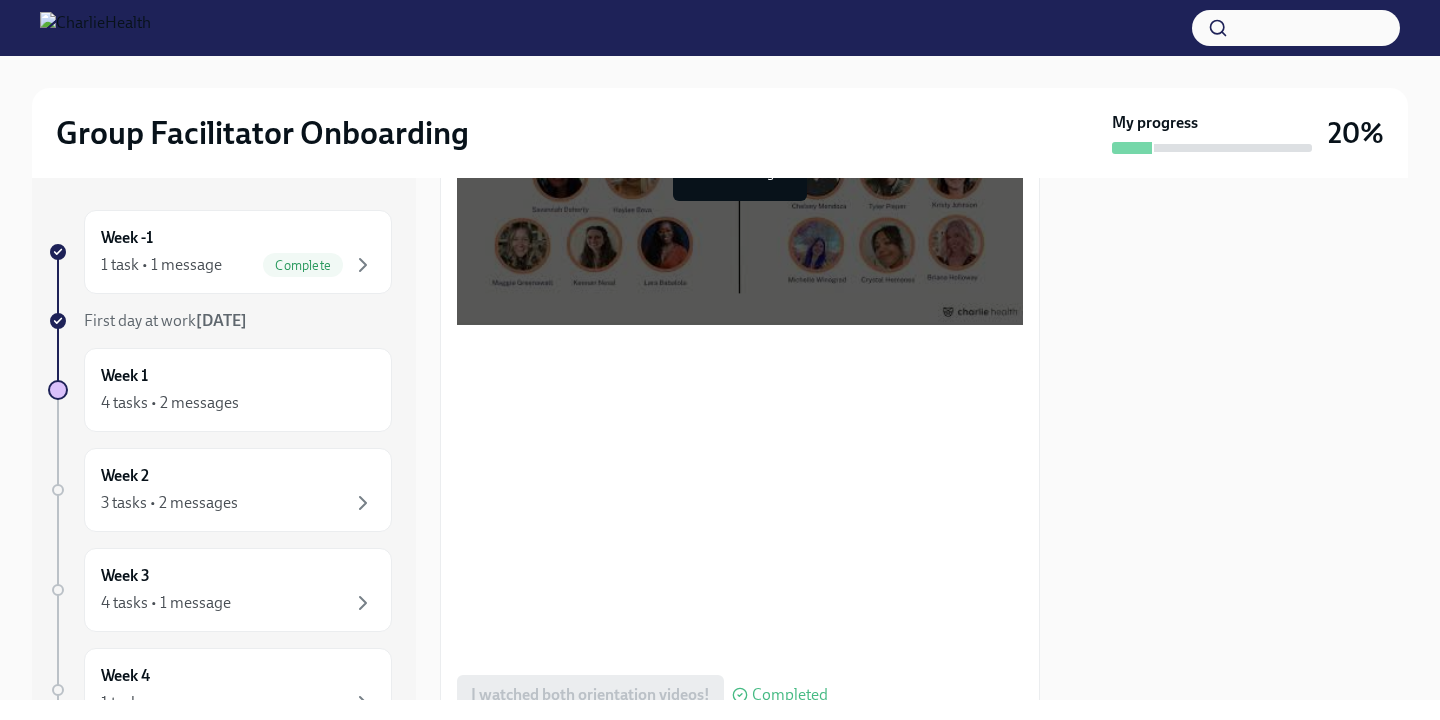 scroll, scrollTop: 1178, scrollLeft: 0, axis: vertical 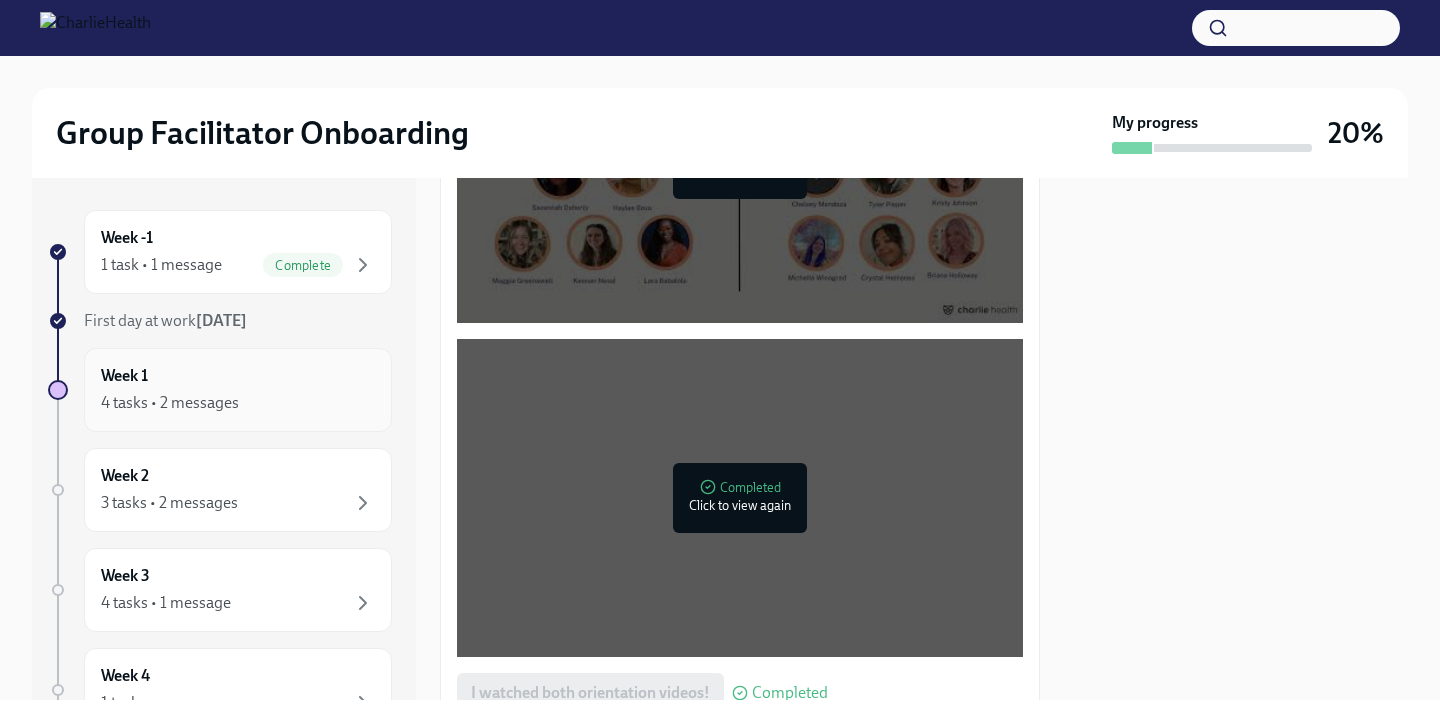 click on "4 tasks • 2 messages" at bounding box center (170, 403) 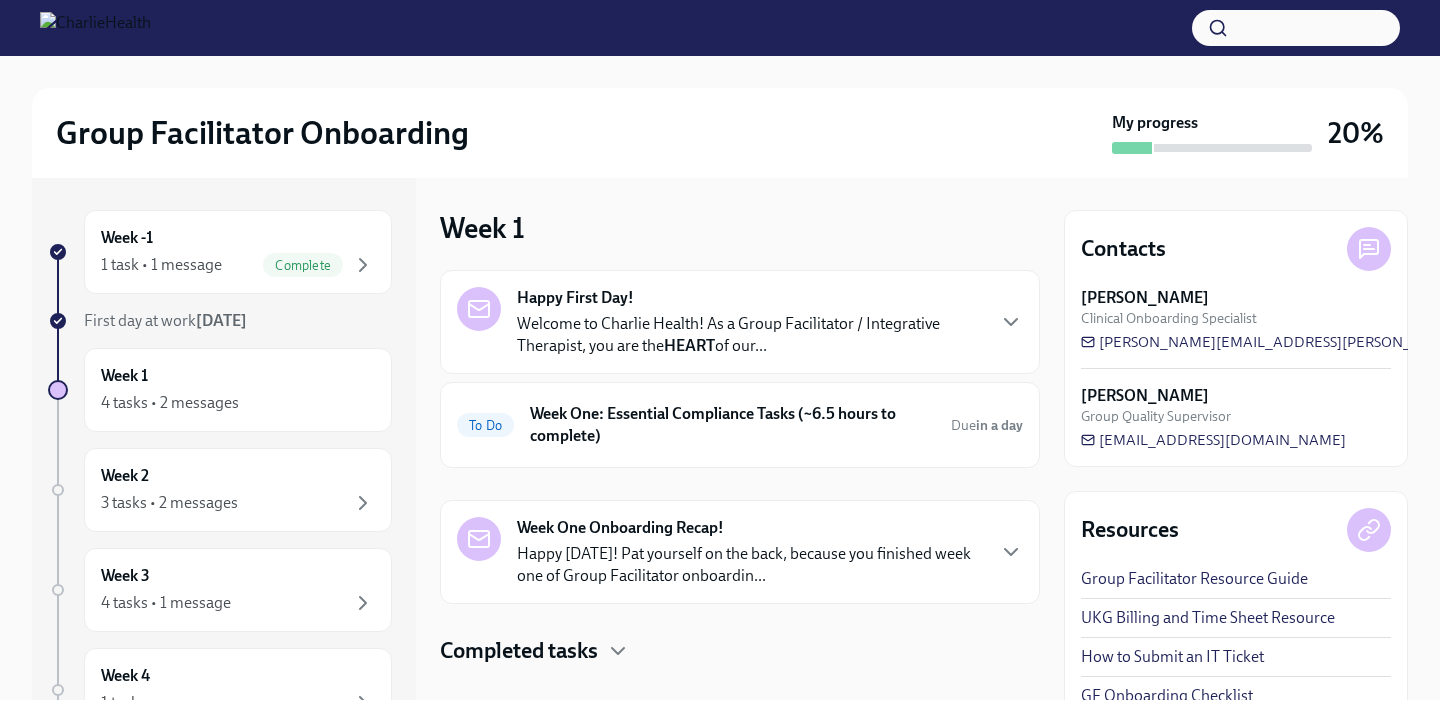 scroll, scrollTop: 30, scrollLeft: 0, axis: vertical 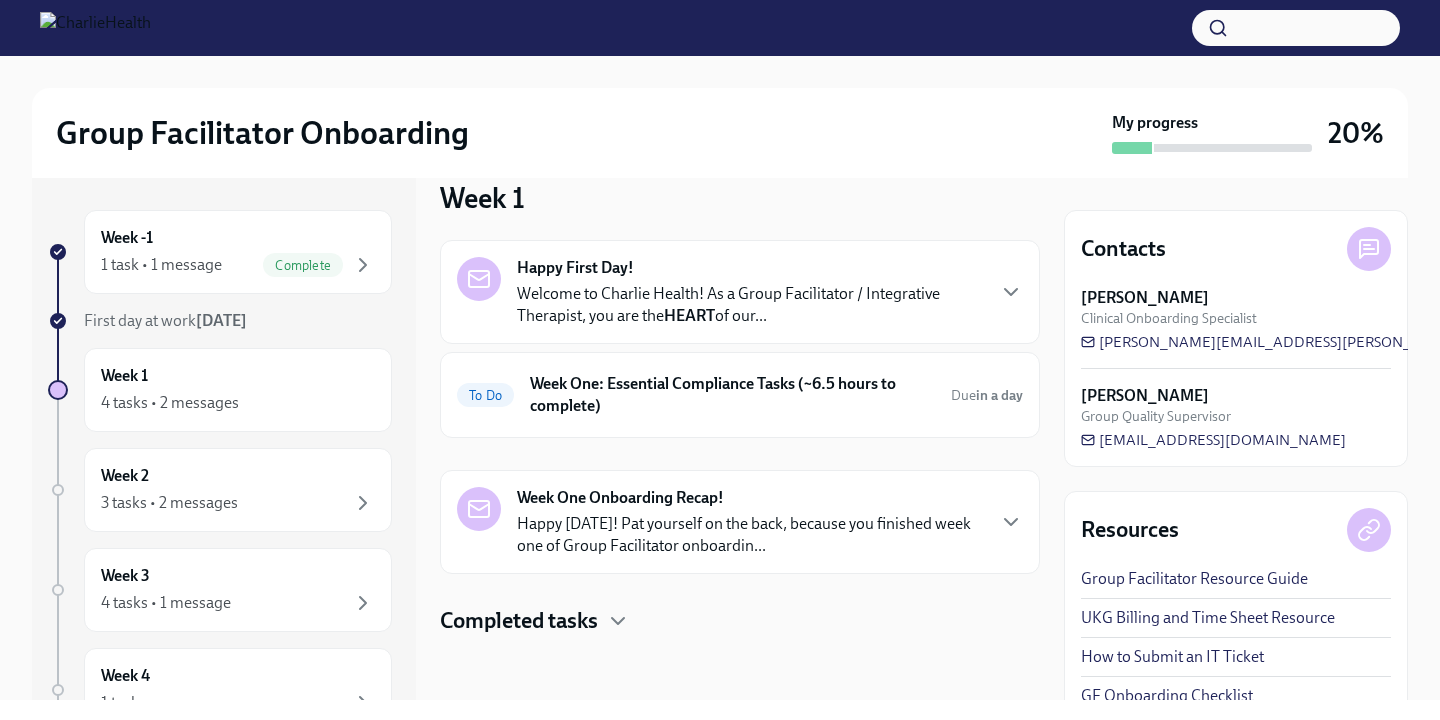 click on "Completed tasks" at bounding box center [519, 621] 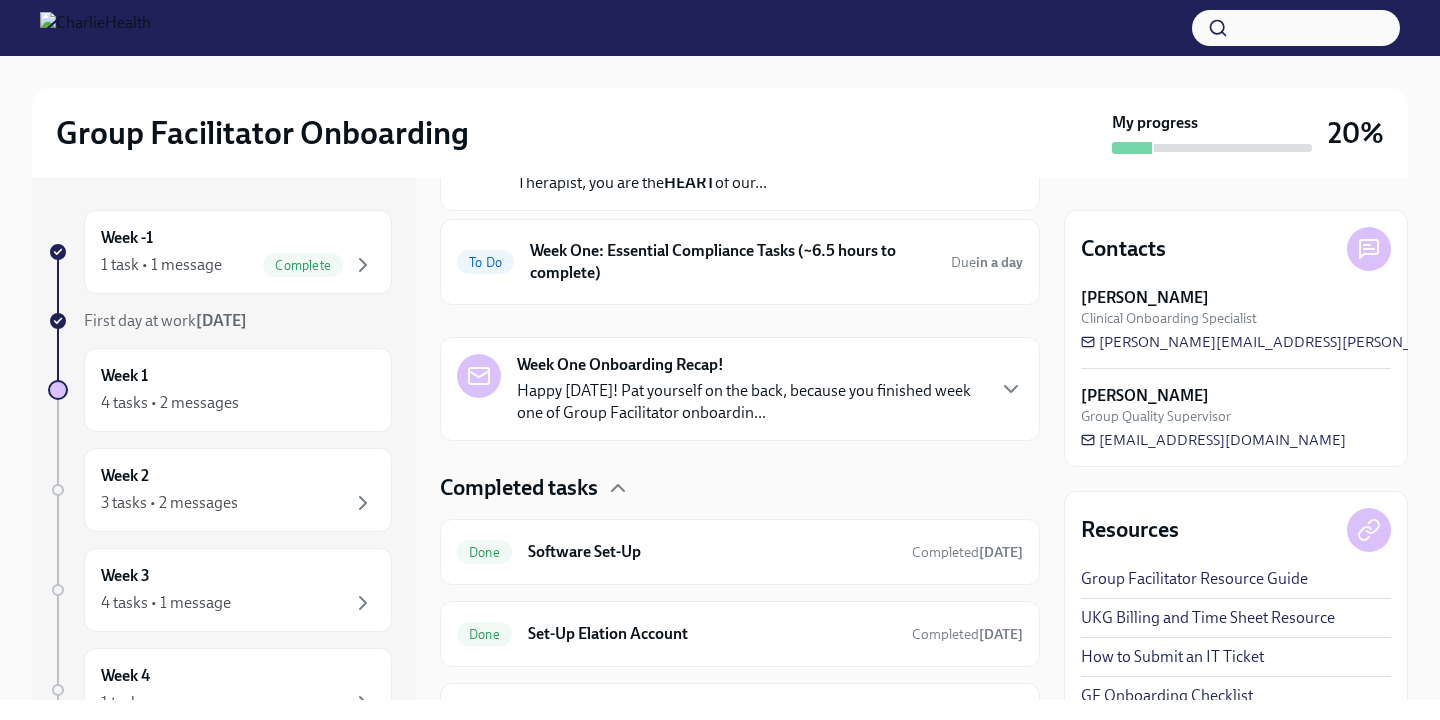 scroll, scrollTop: 154, scrollLeft: 0, axis: vertical 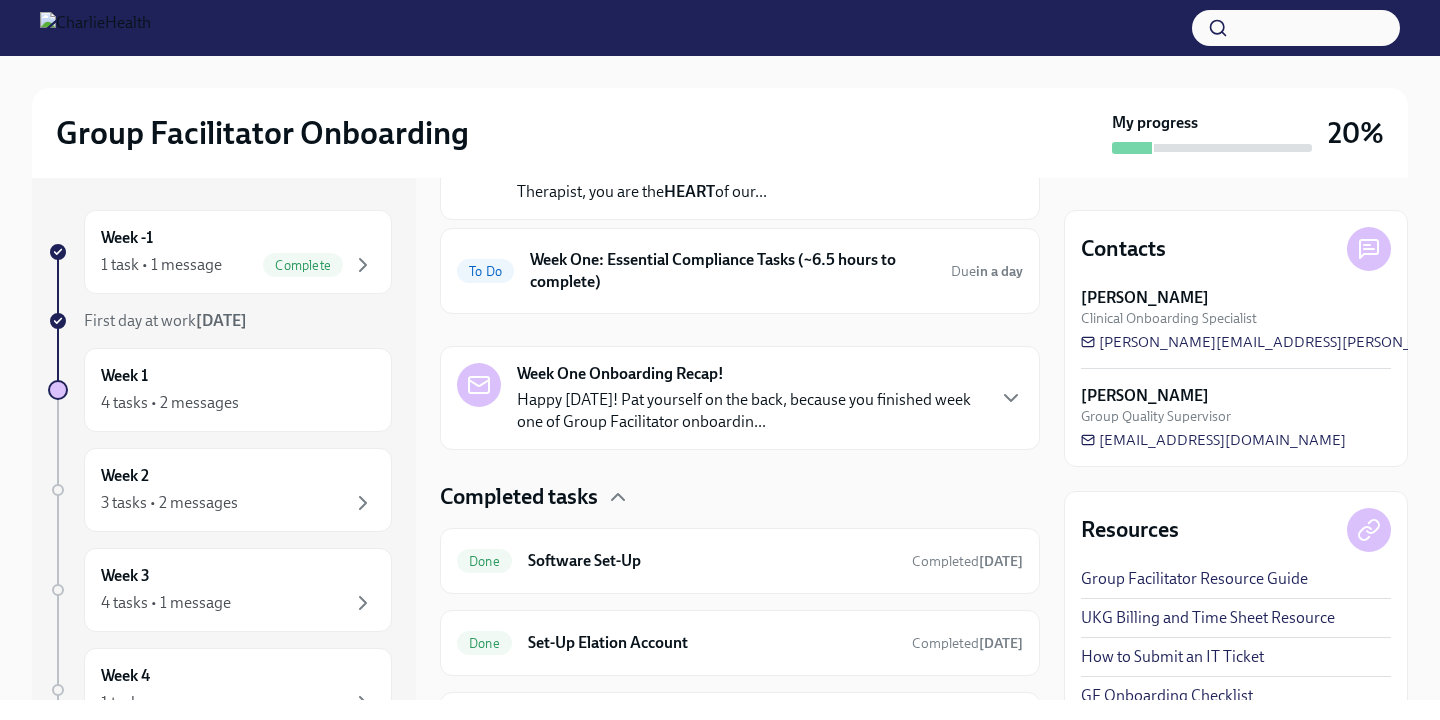 click on "Week One Onboarding Recap!" at bounding box center (620, 374) 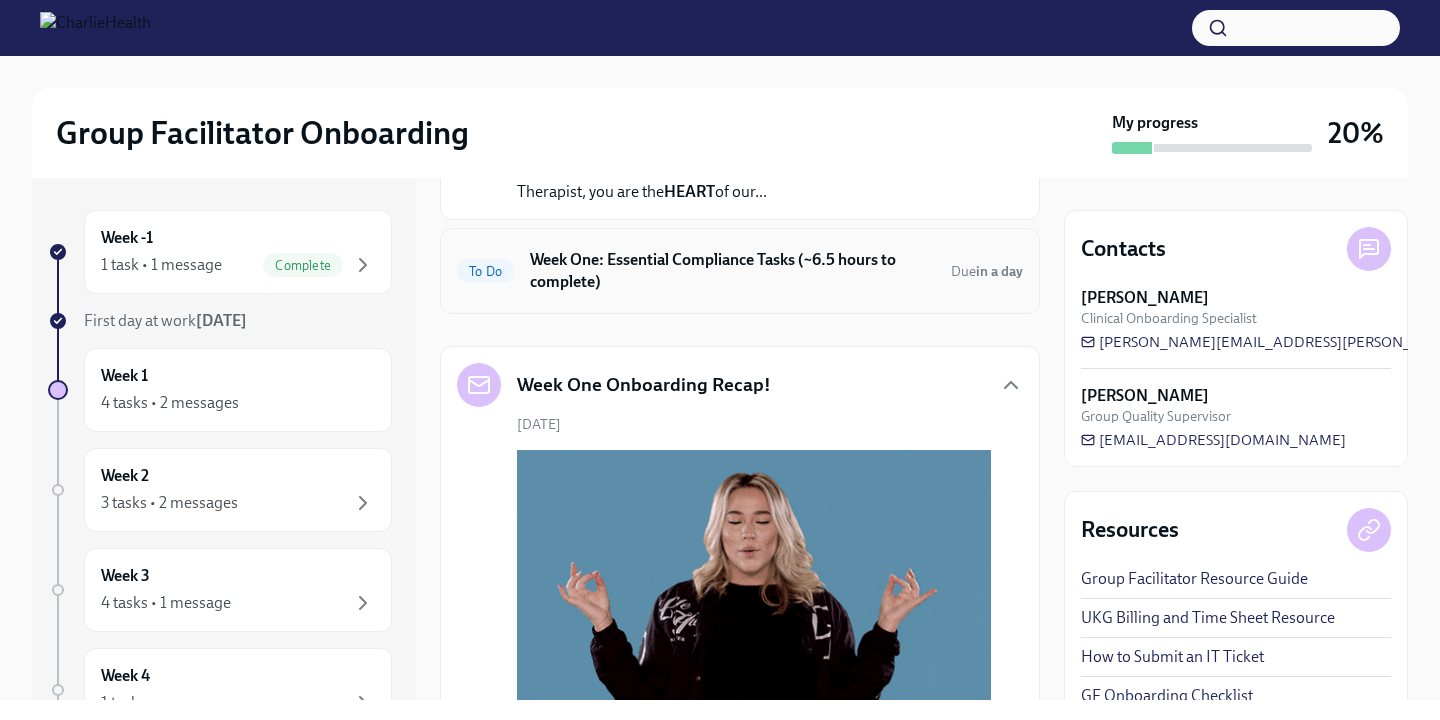 click on "Week One: Essential Compliance Tasks (~6.5 hours to complete)" at bounding box center [732, 271] 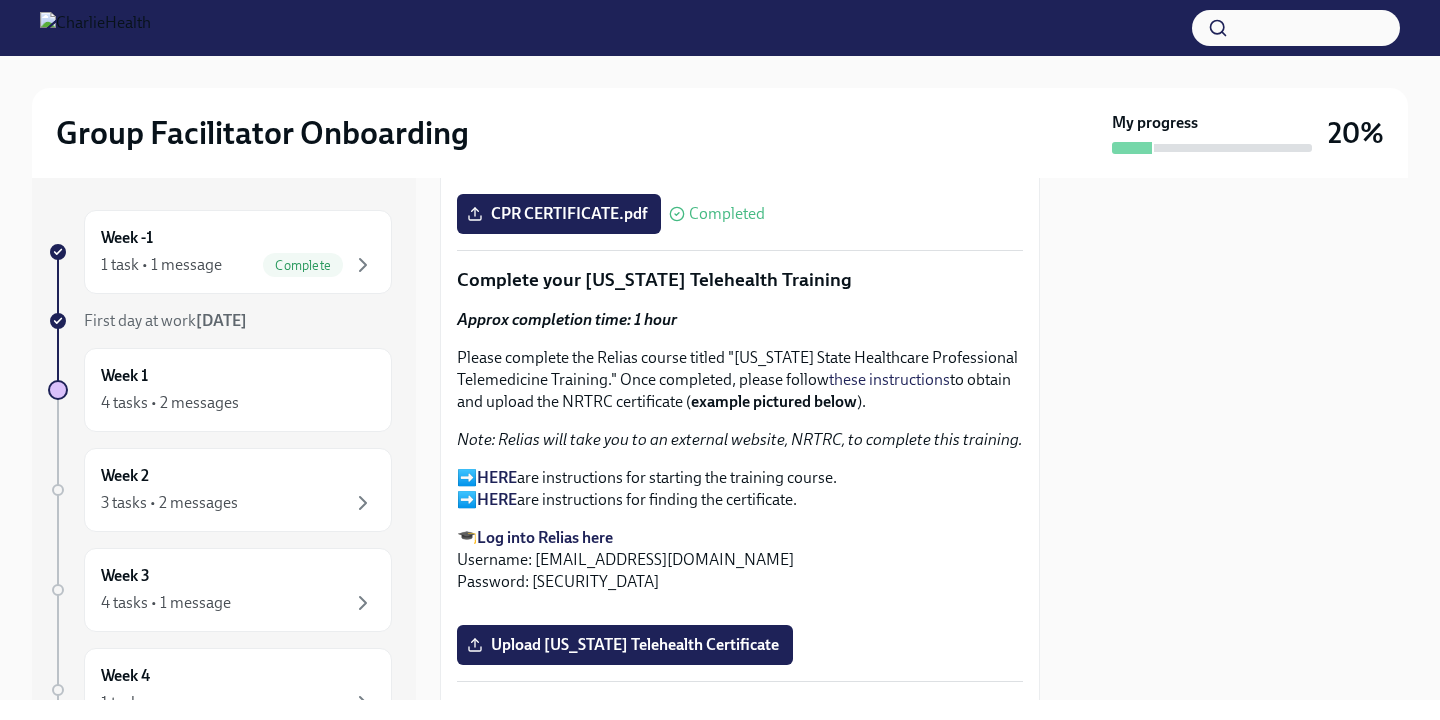 scroll, scrollTop: 3091, scrollLeft: 0, axis: vertical 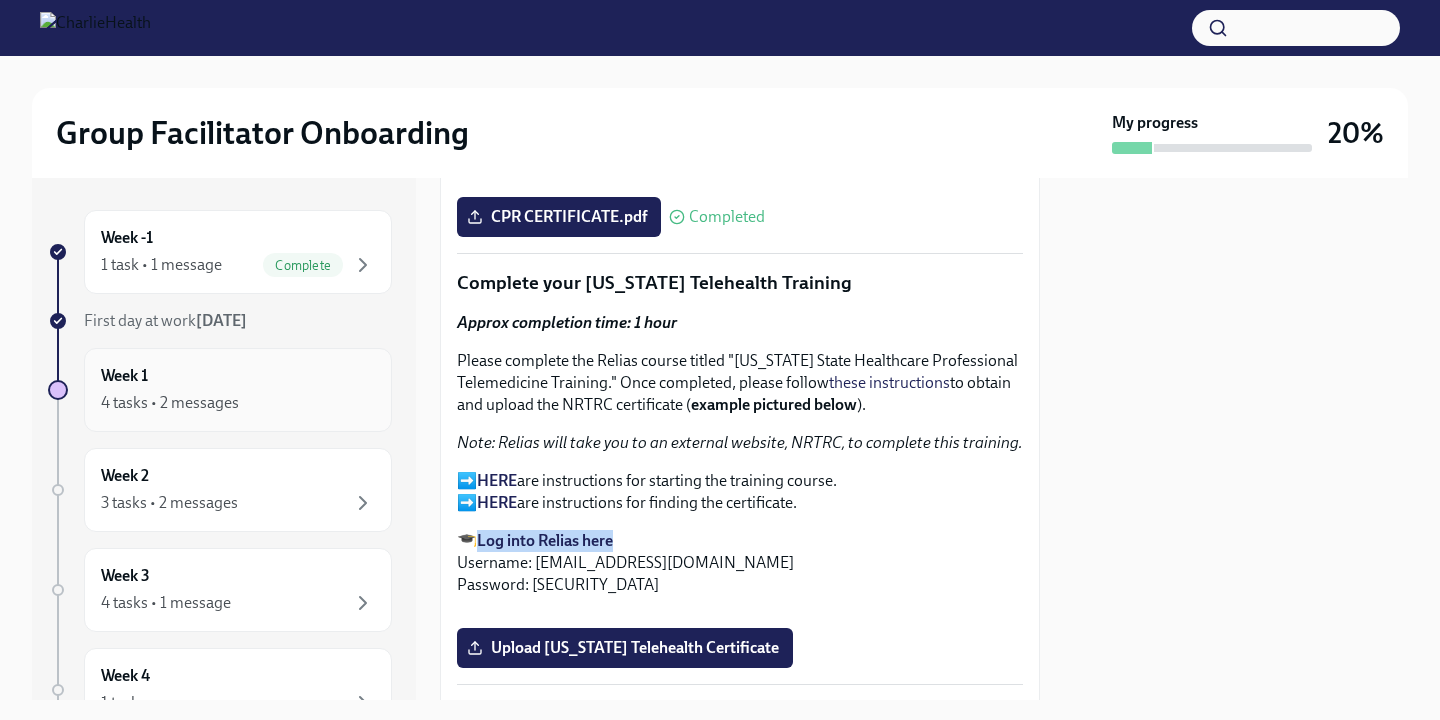 click on "4 tasks • 2 messages" at bounding box center [238, 403] 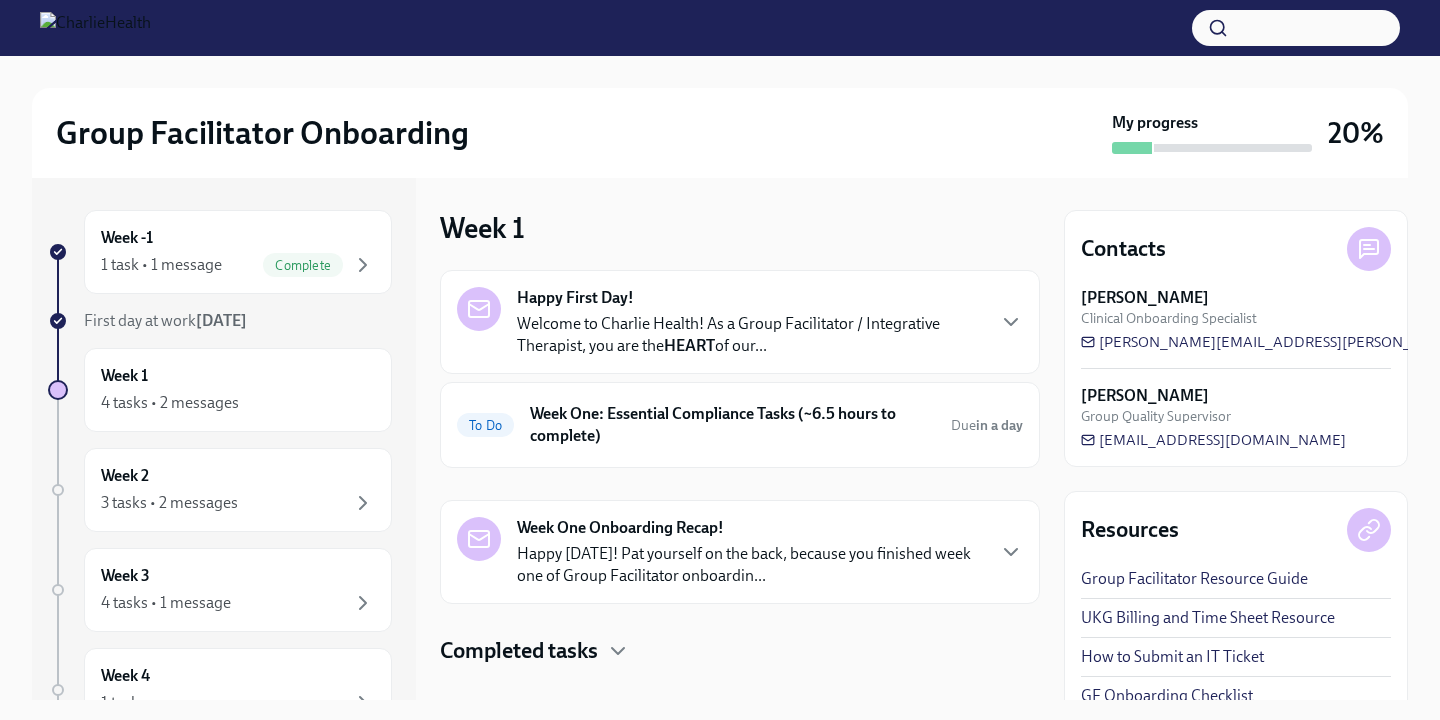 click on "4 tasks • 2 messages" at bounding box center [238, 403] 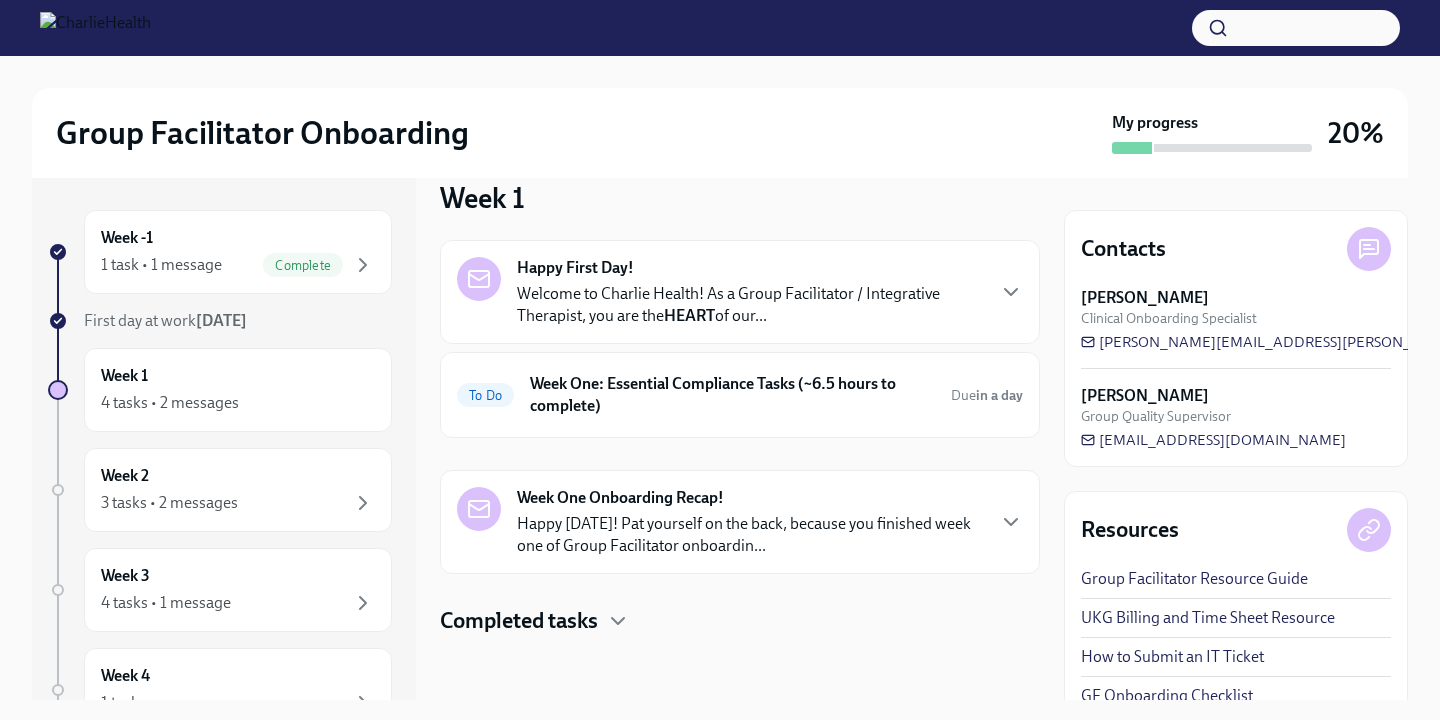 click at bounding box center (740, 668) 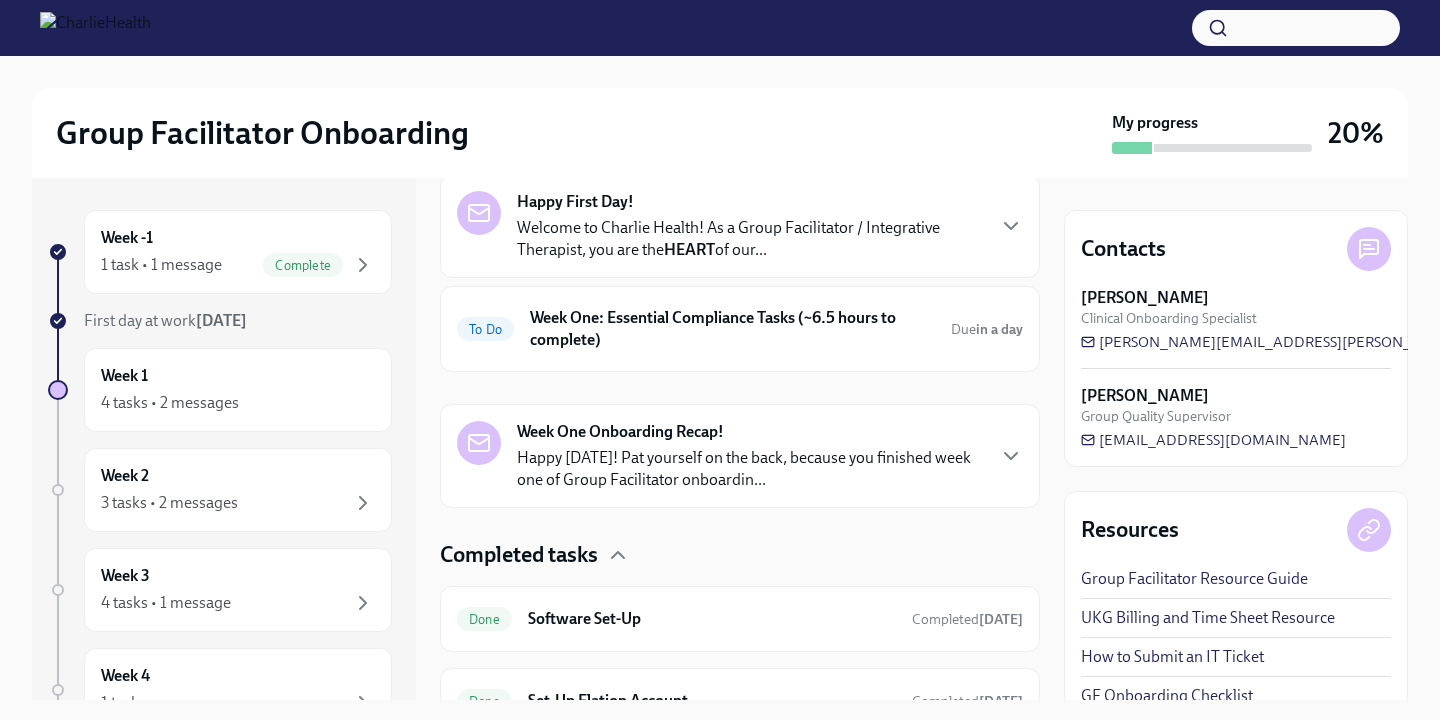 scroll, scrollTop: 78, scrollLeft: 0, axis: vertical 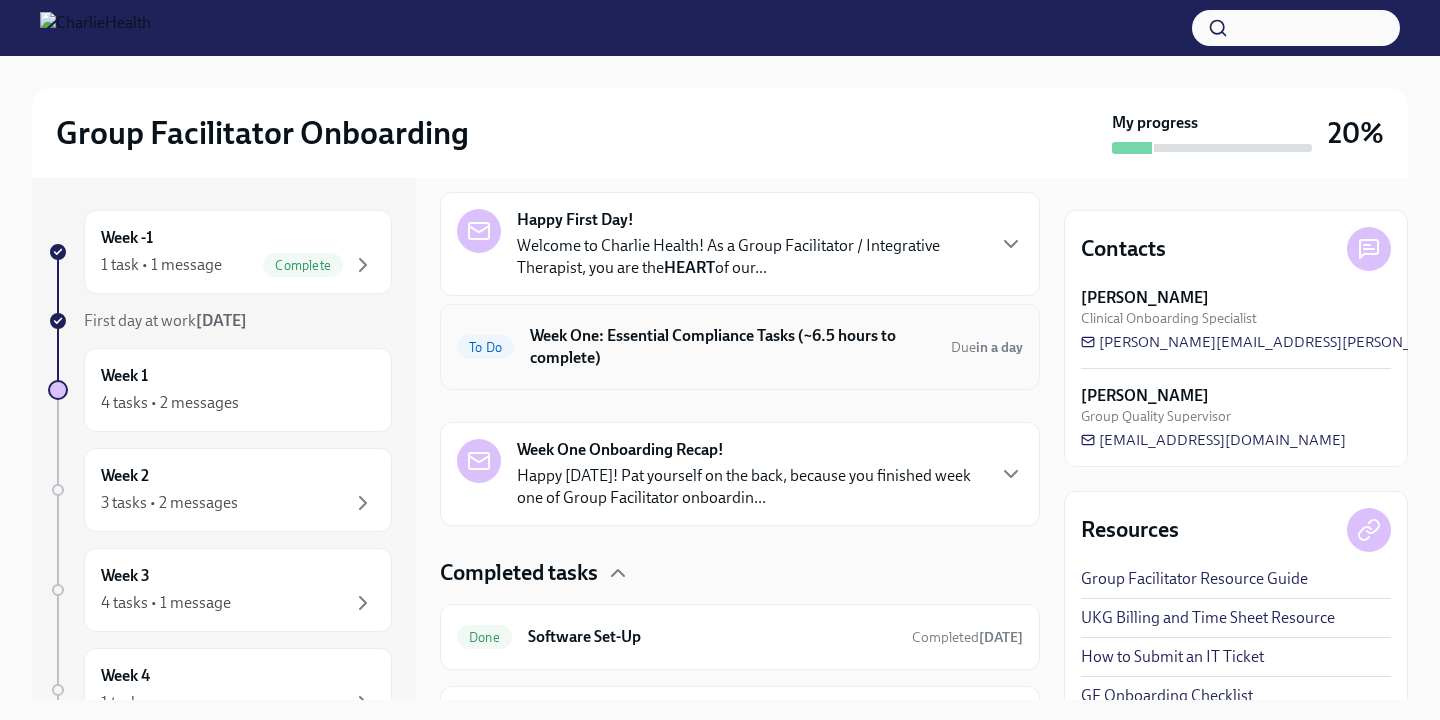 click on "Week One: Essential Compliance Tasks (~6.5 hours to complete)" at bounding box center [732, 347] 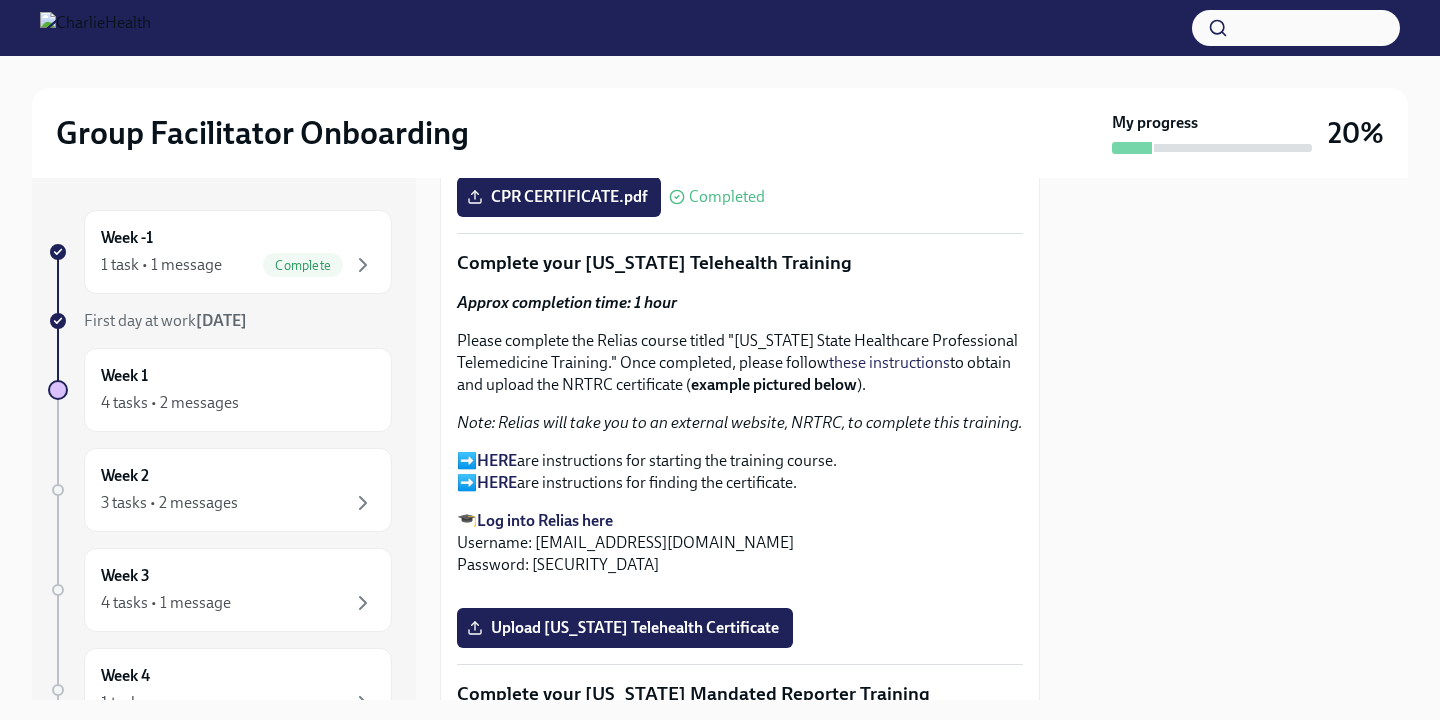 scroll, scrollTop: 3131, scrollLeft: 0, axis: vertical 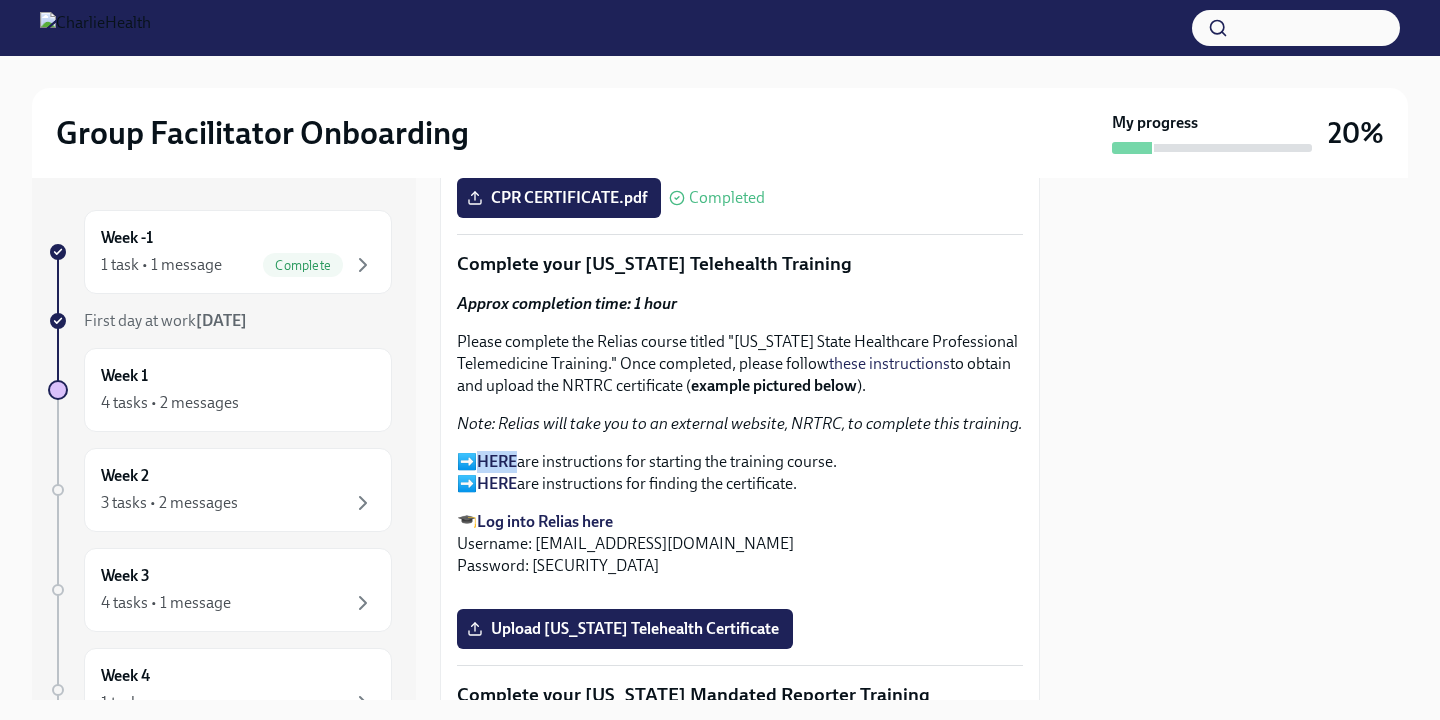 click on "Log into Relias here" at bounding box center (545, 521) 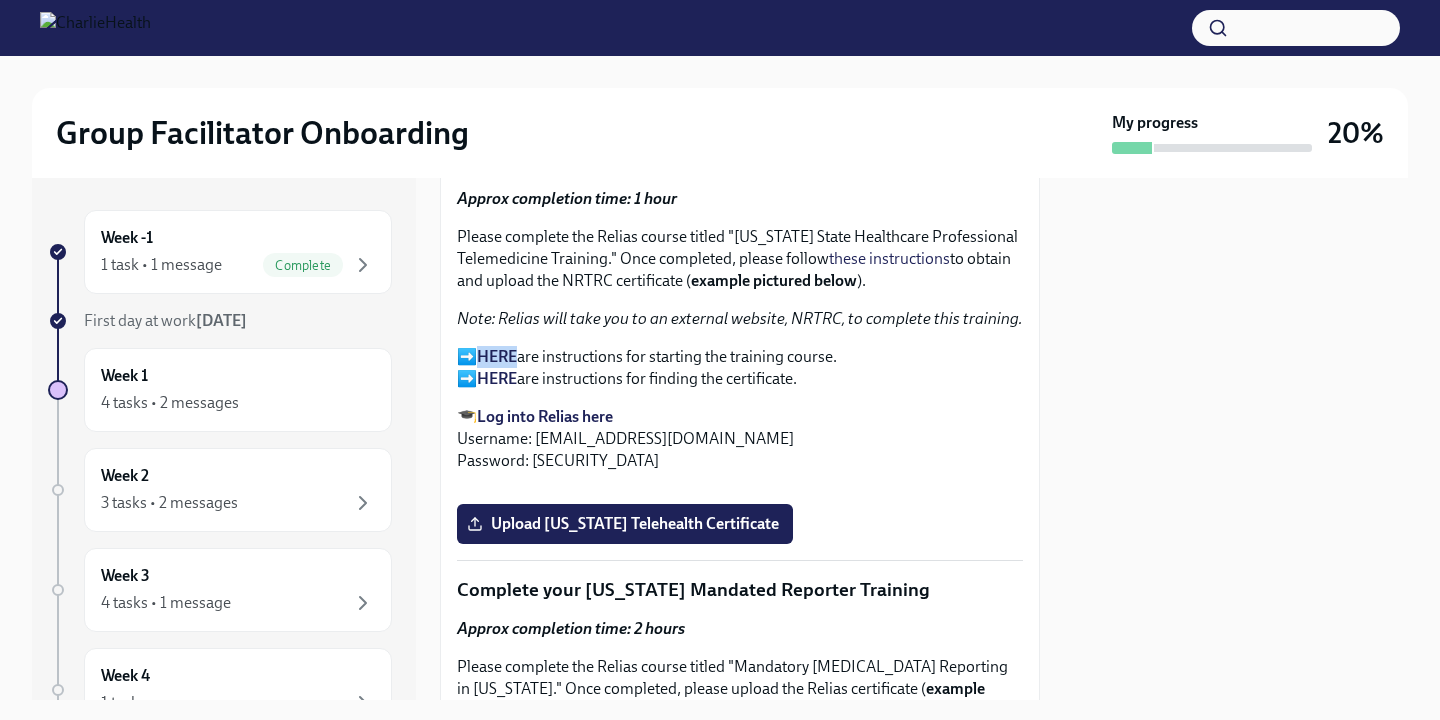 scroll, scrollTop: 3238, scrollLeft: 0, axis: vertical 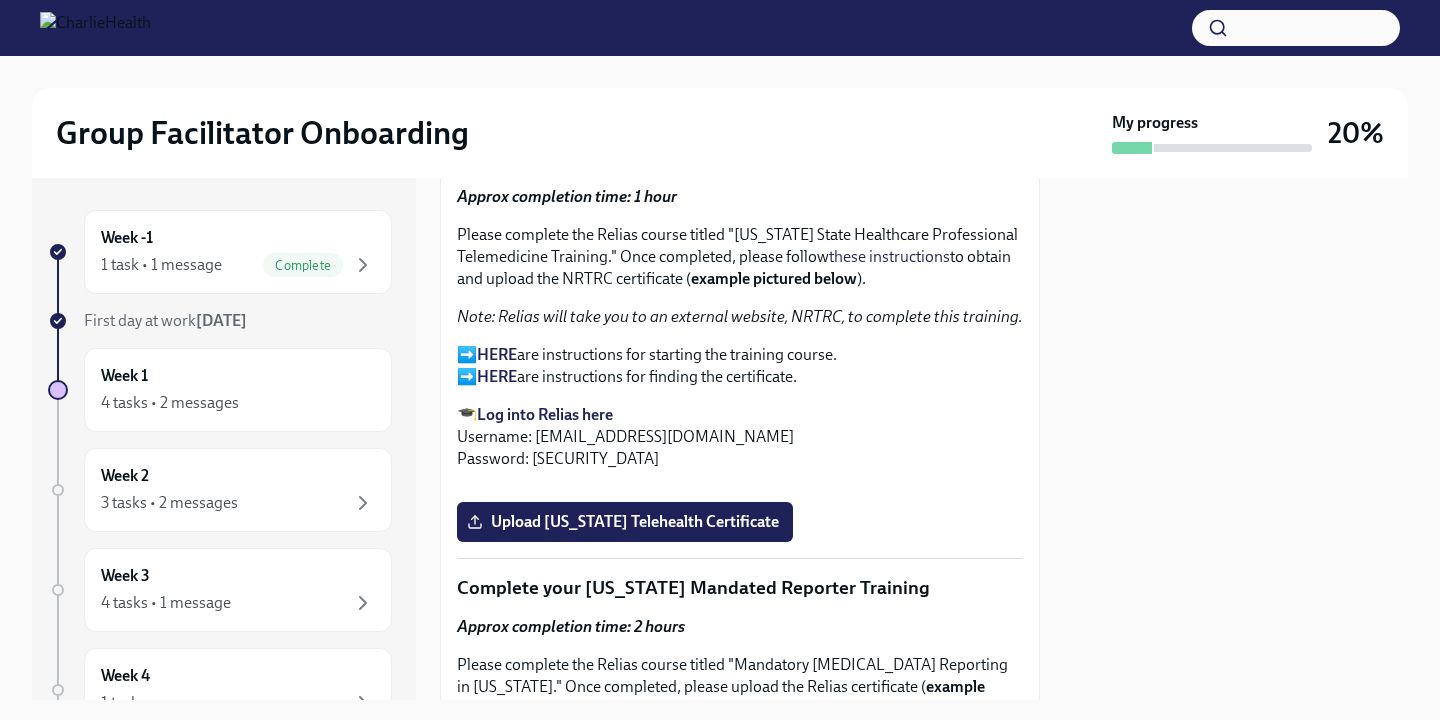 click on "🎓  Log into Relias here
Username: [EMAIL_ADDRESS][DOMAIN_NAME]
Password: [SECURITY_DATA]" at bounding box center [740, 437] 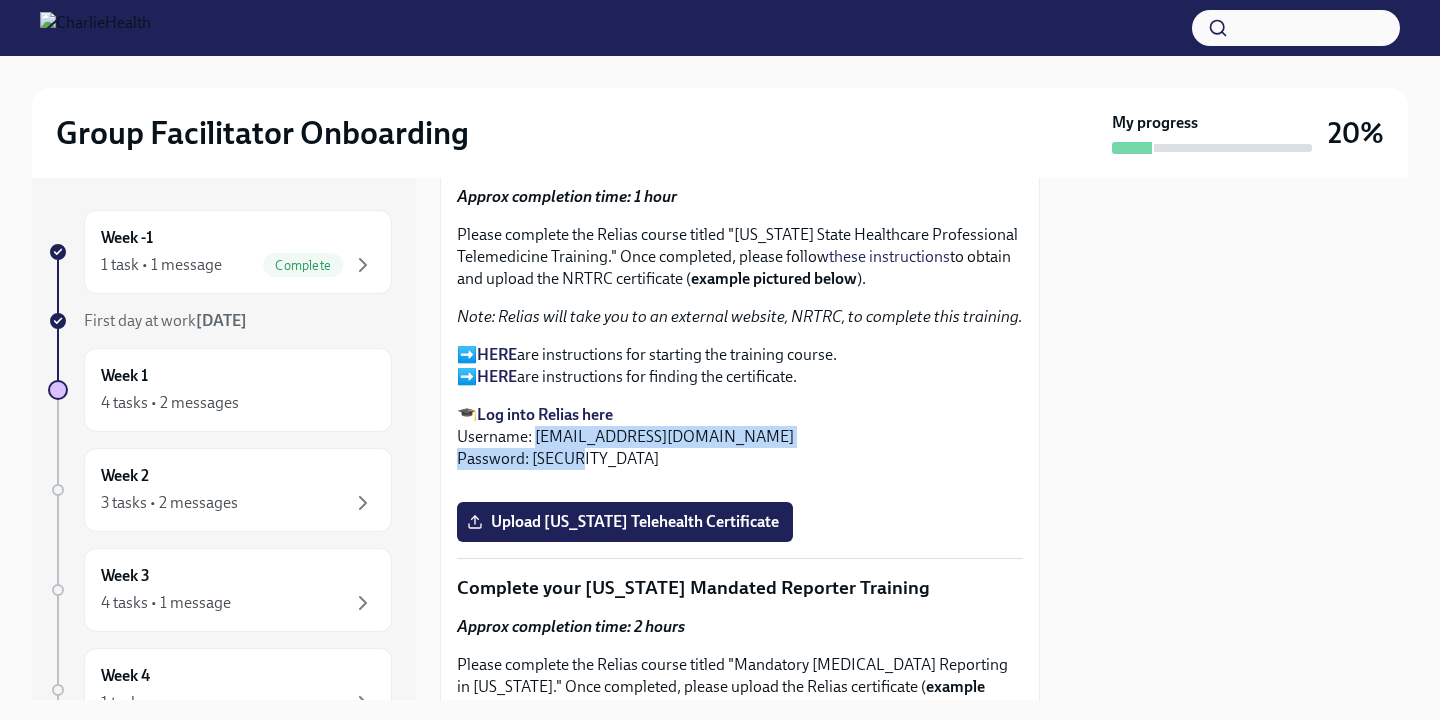 drag, startPoint x: 535, startPoint y: 434, endPoint x: 547, endPoint y: 457, distance: 25.942244 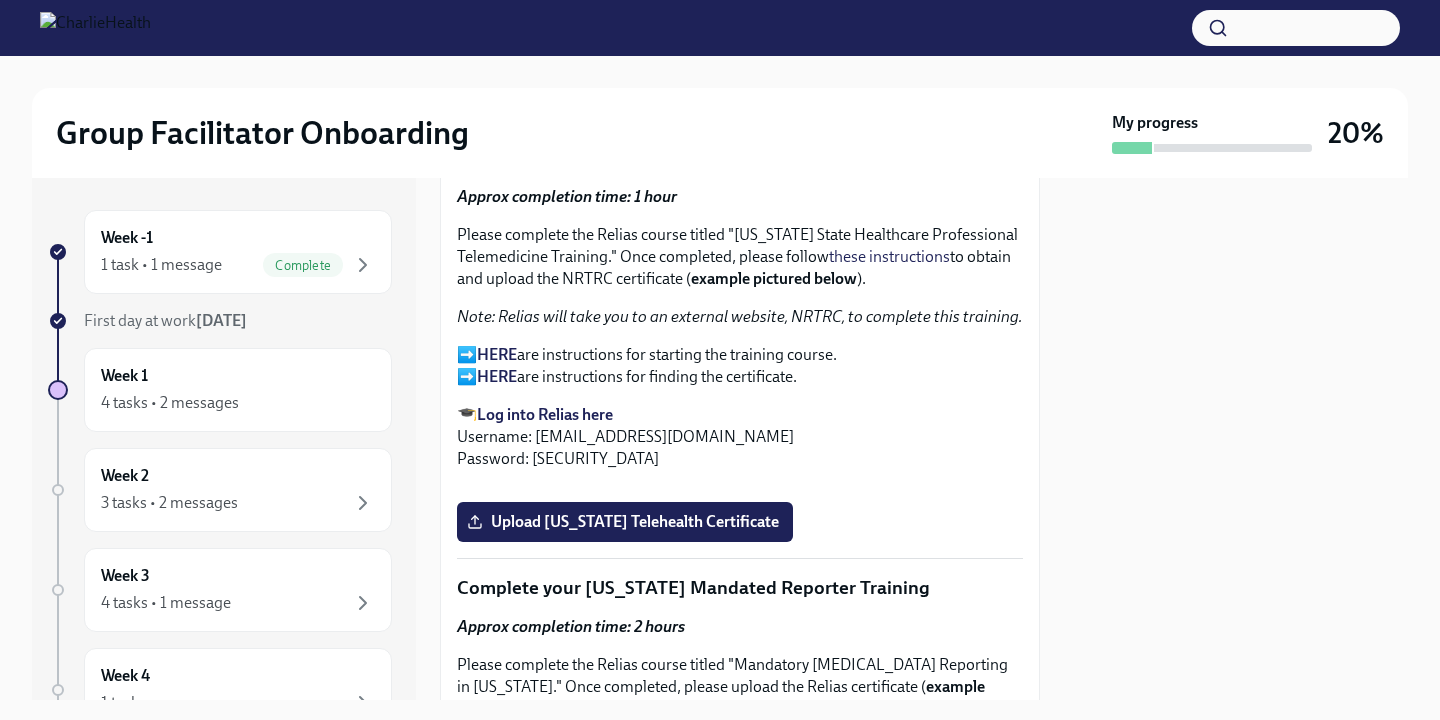 click on "🎓  Log into Relias here
Username: [EMAIL_ADDRESS][DOMAIN_NAME]
Password: [SECURITY_DATA]" at bounding box center [740, 437] 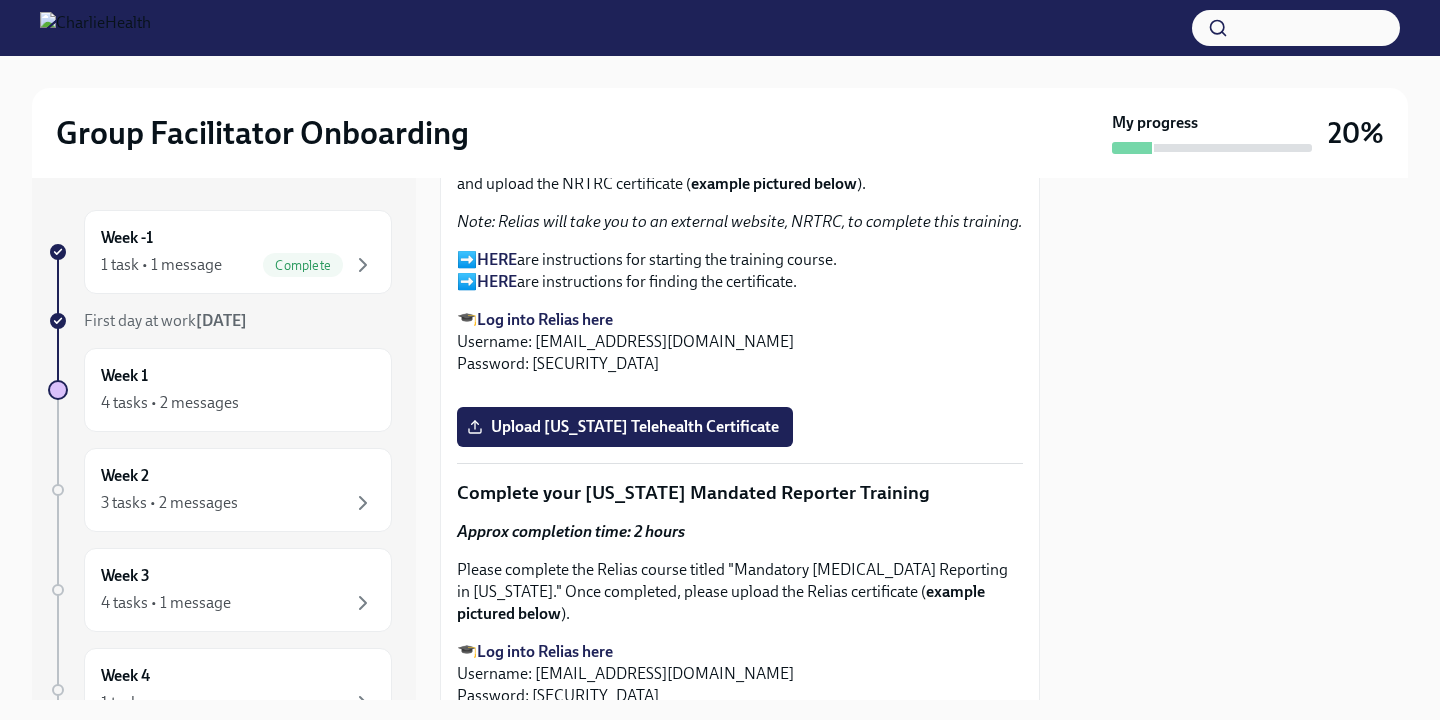 scroll, scrollTop: 3330, scrollLeft: 0, axis: vertical 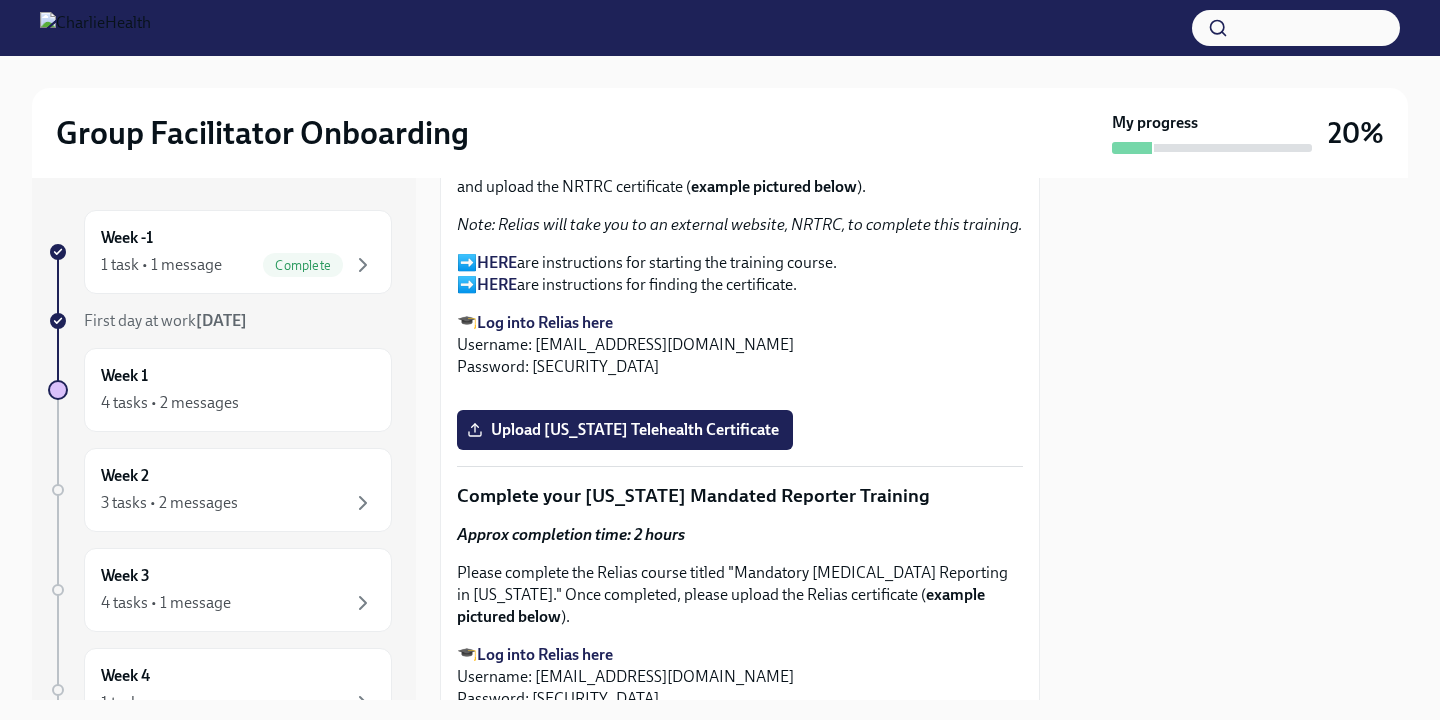 click on "Log into Relias here" at bounding box center [545, 322] 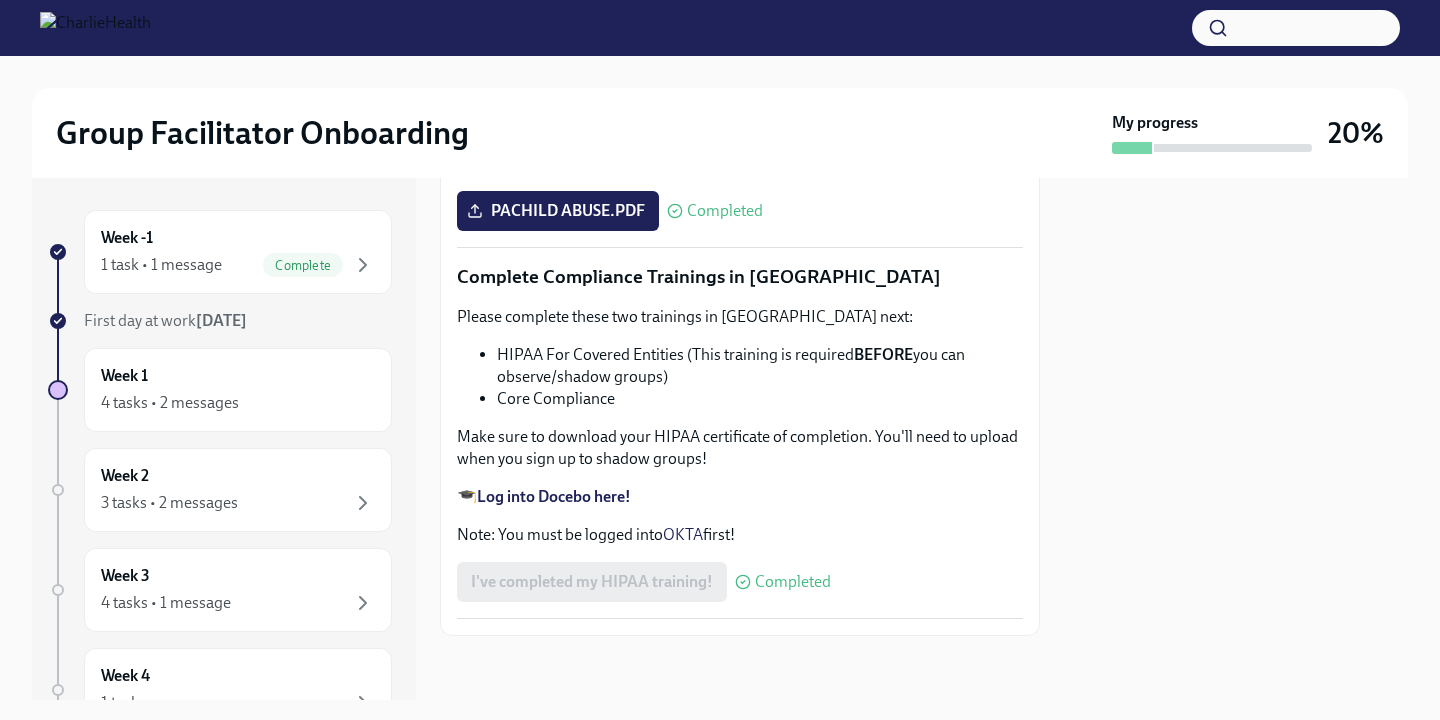 scroll, scrollTop: 4419, scrollLeft: 0, axis: vertical 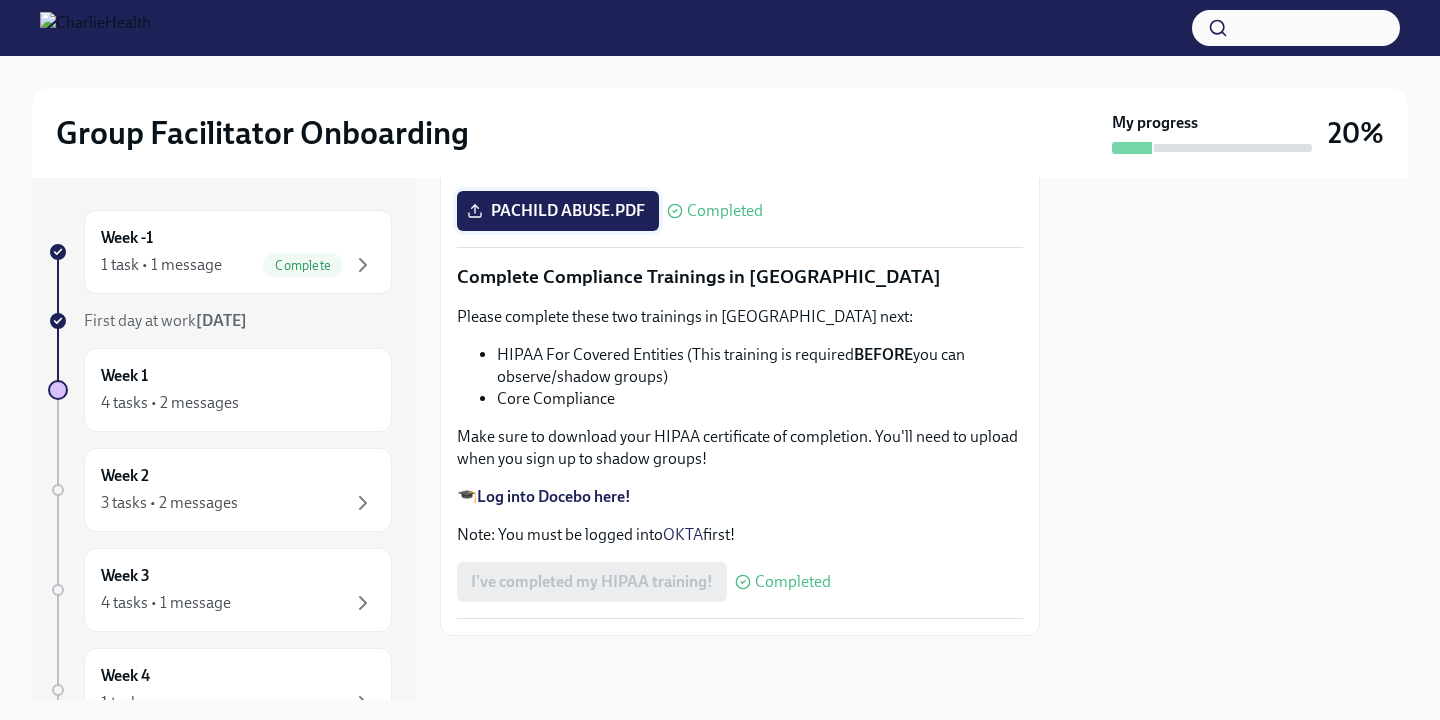click on "PACHILD ABUSE.PDF" at bounding box center [558, 211] 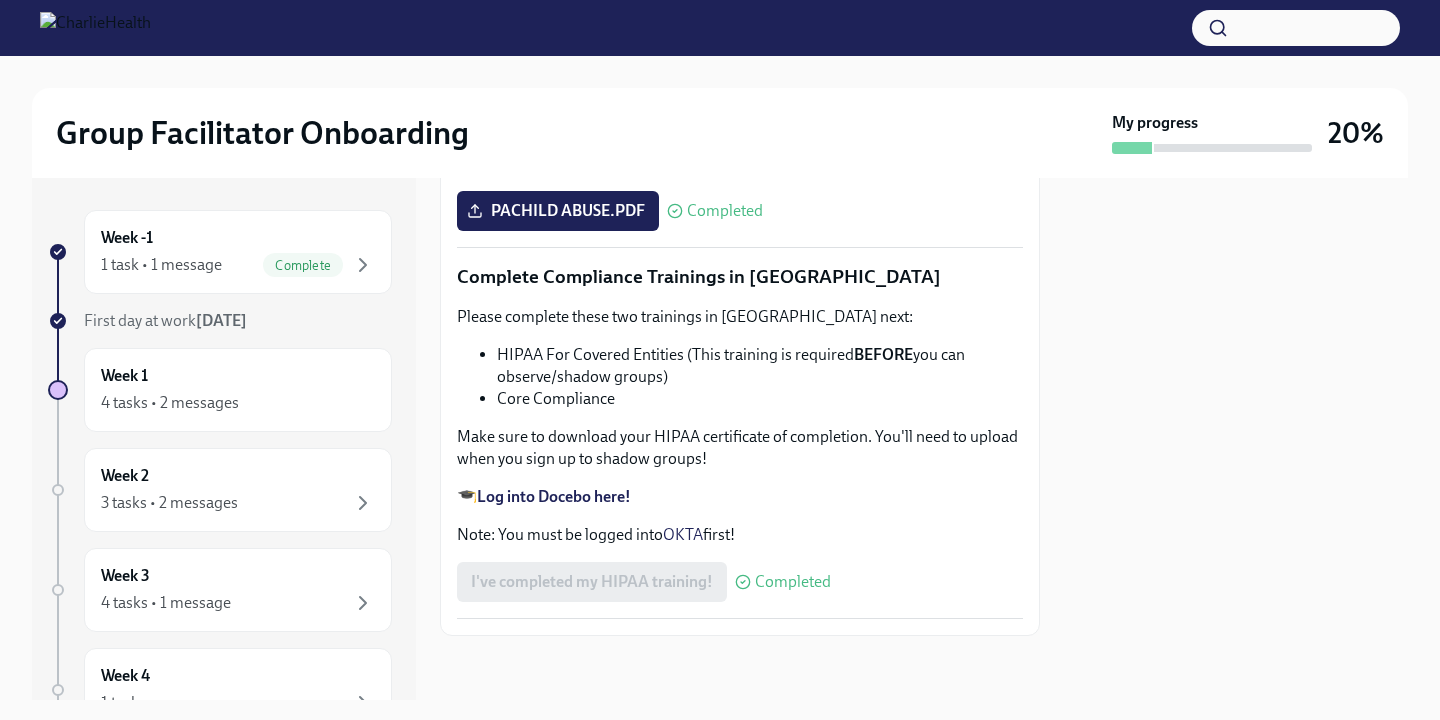 click at bounding box center (1236, 439) 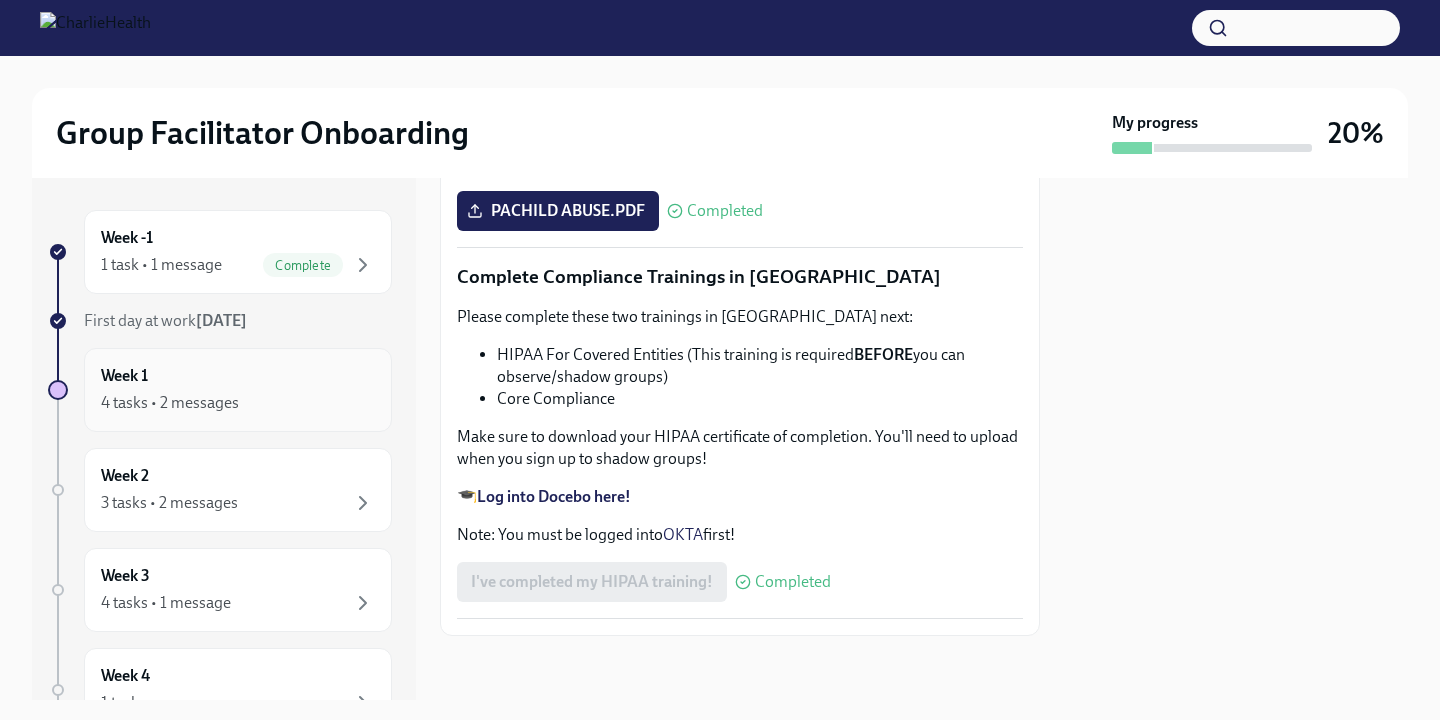 click on "4 tasks • 2 messages" at bounding box center (170, 403) 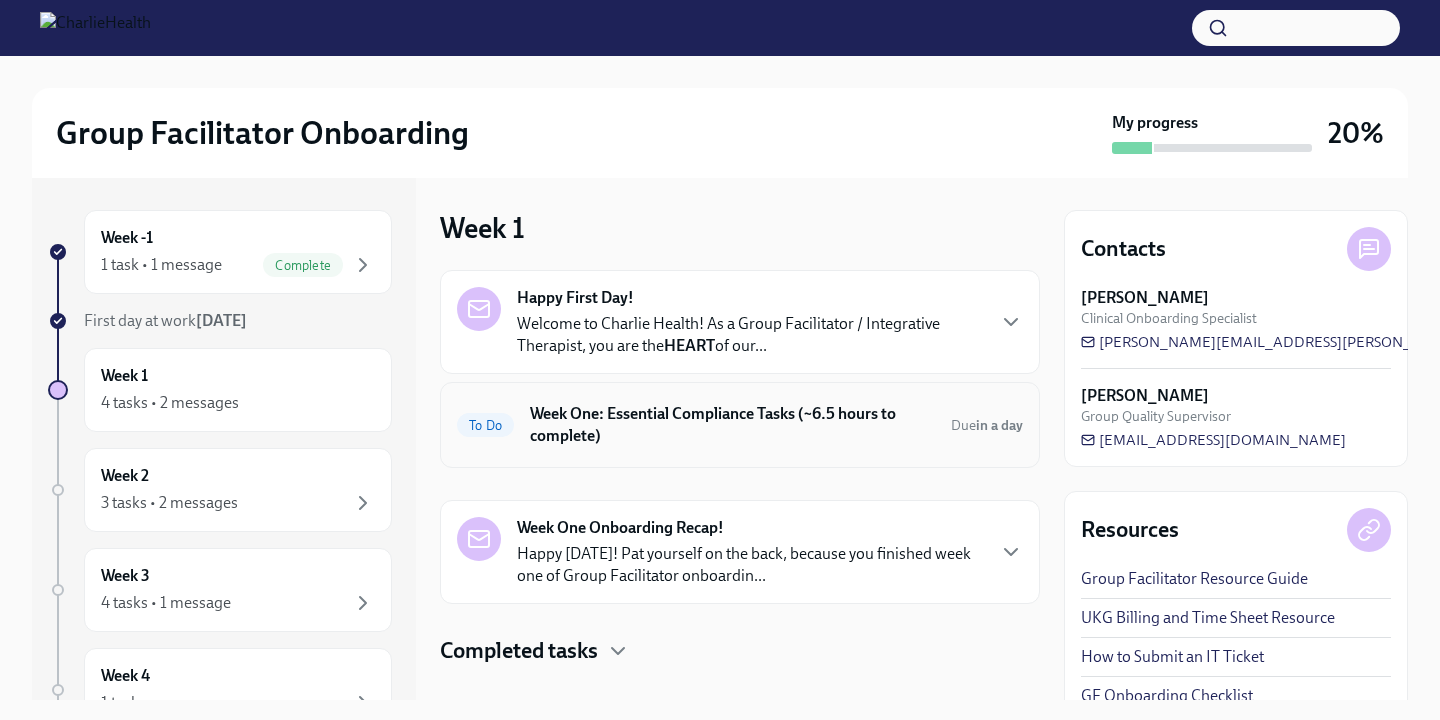 click on "To Do Week One: Essential Compliance Tasks (~6.5 hours to complete) Due  in a day" at bounding box center (740, 425) 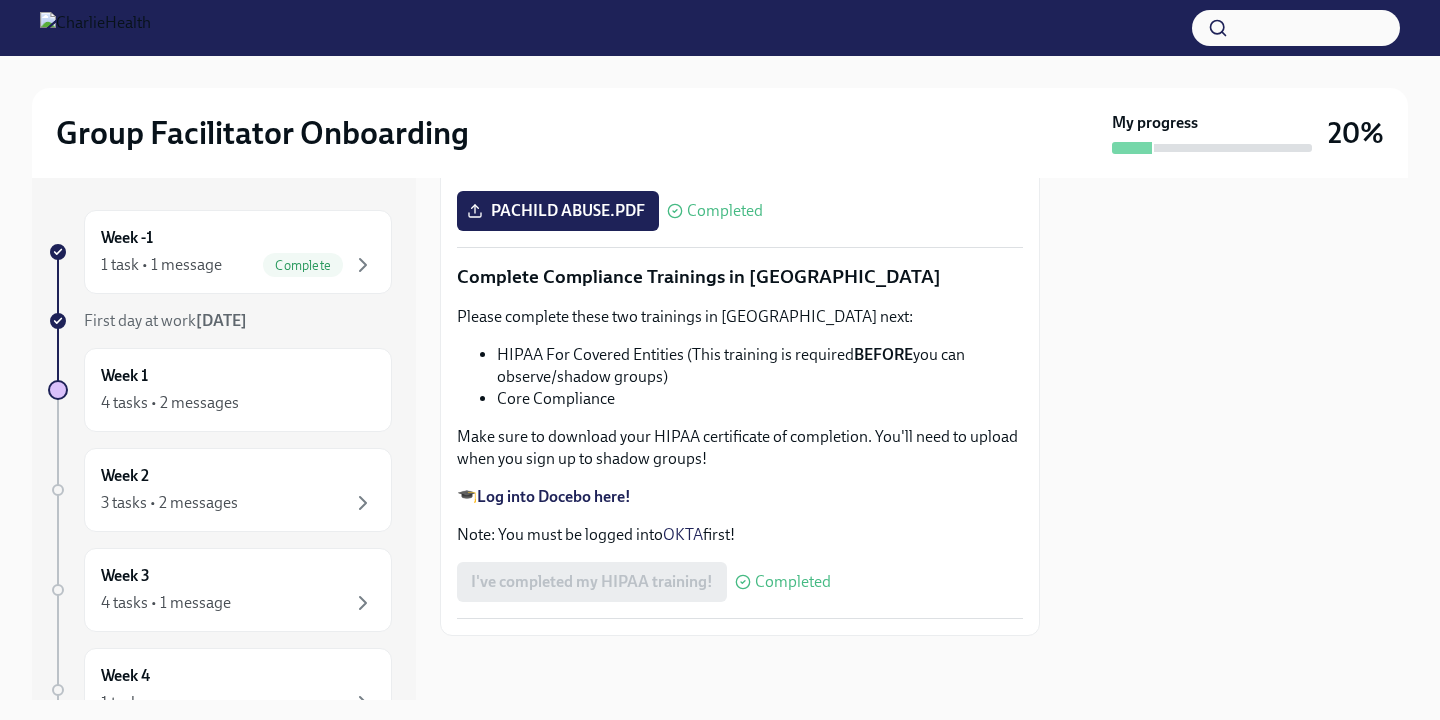 scroll, scrollTop: 4735, scrollLeft: 0, axis: vertical 